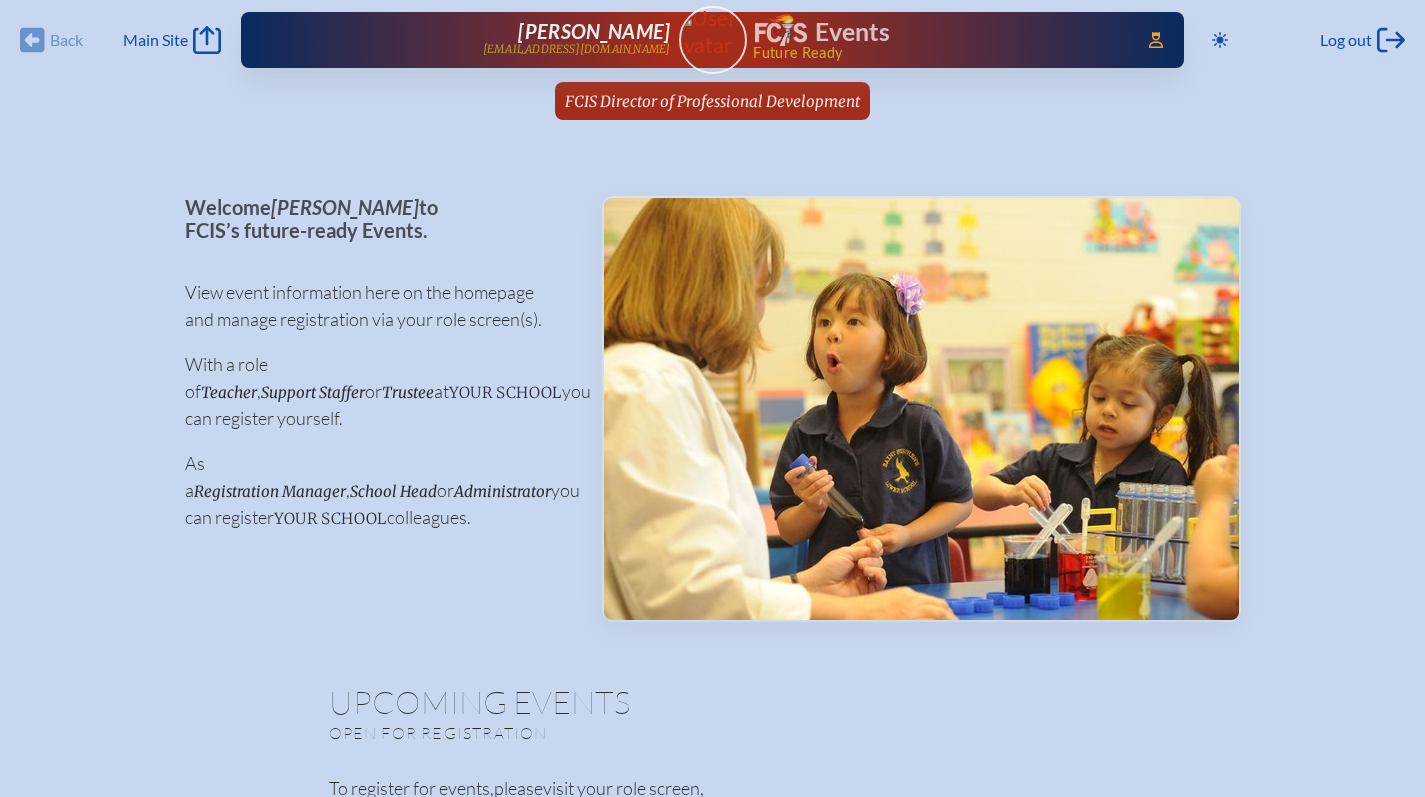 scroll, scrollTop: 4, scrollLeft: 0, axis: vertical 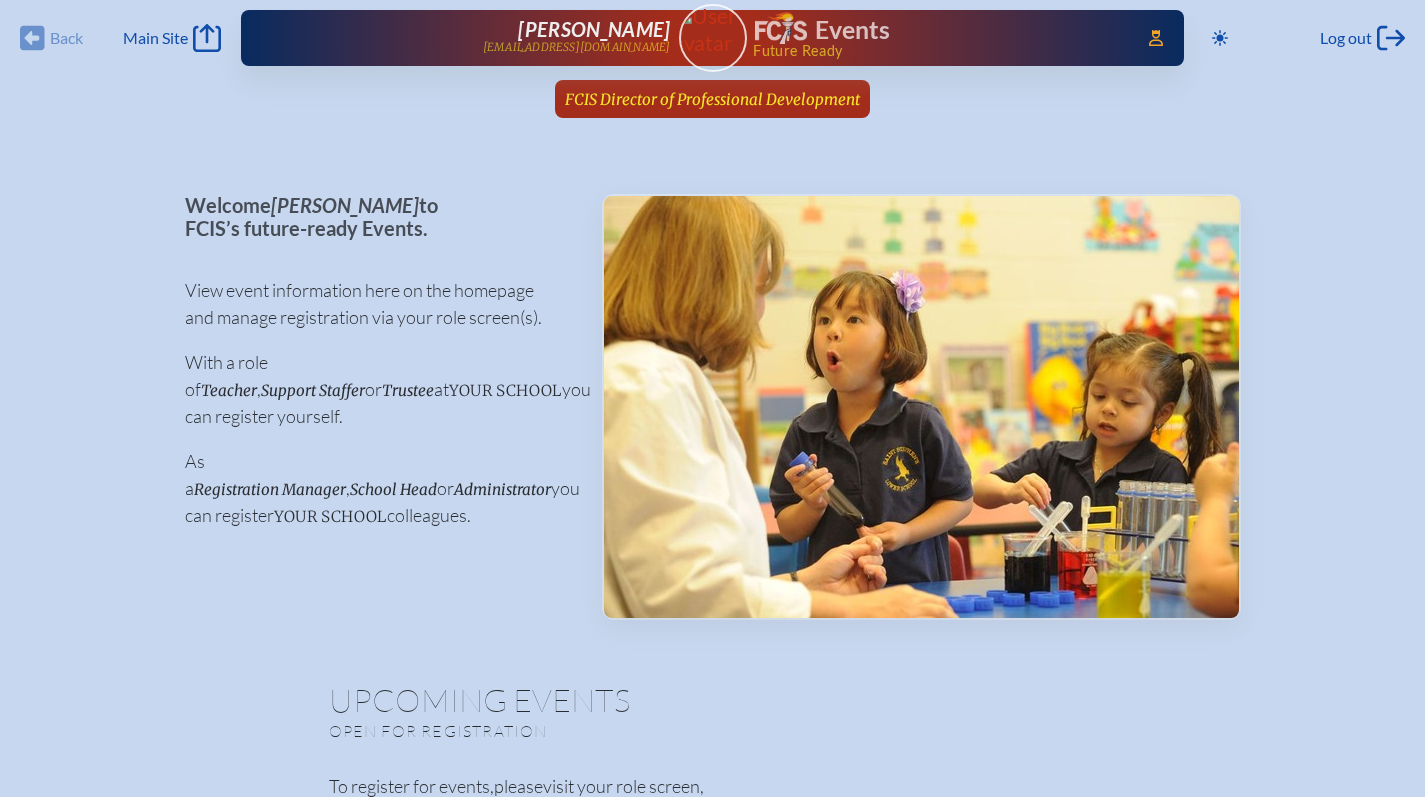 click on "FCIS Director of Professional Development" at bounding box center [712, 99] 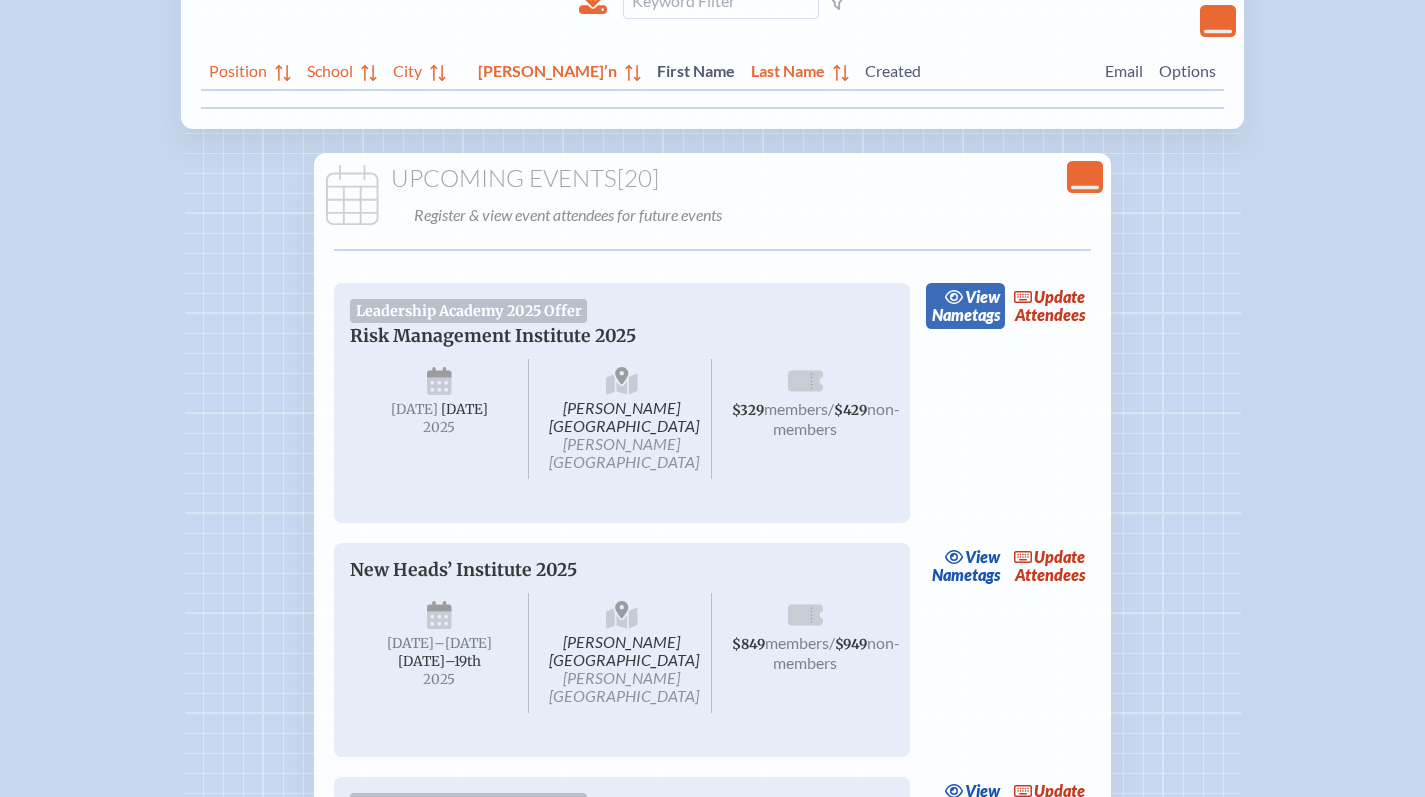 scroll, scrollTop: 395, scrollLeft: 0, axis: vertical 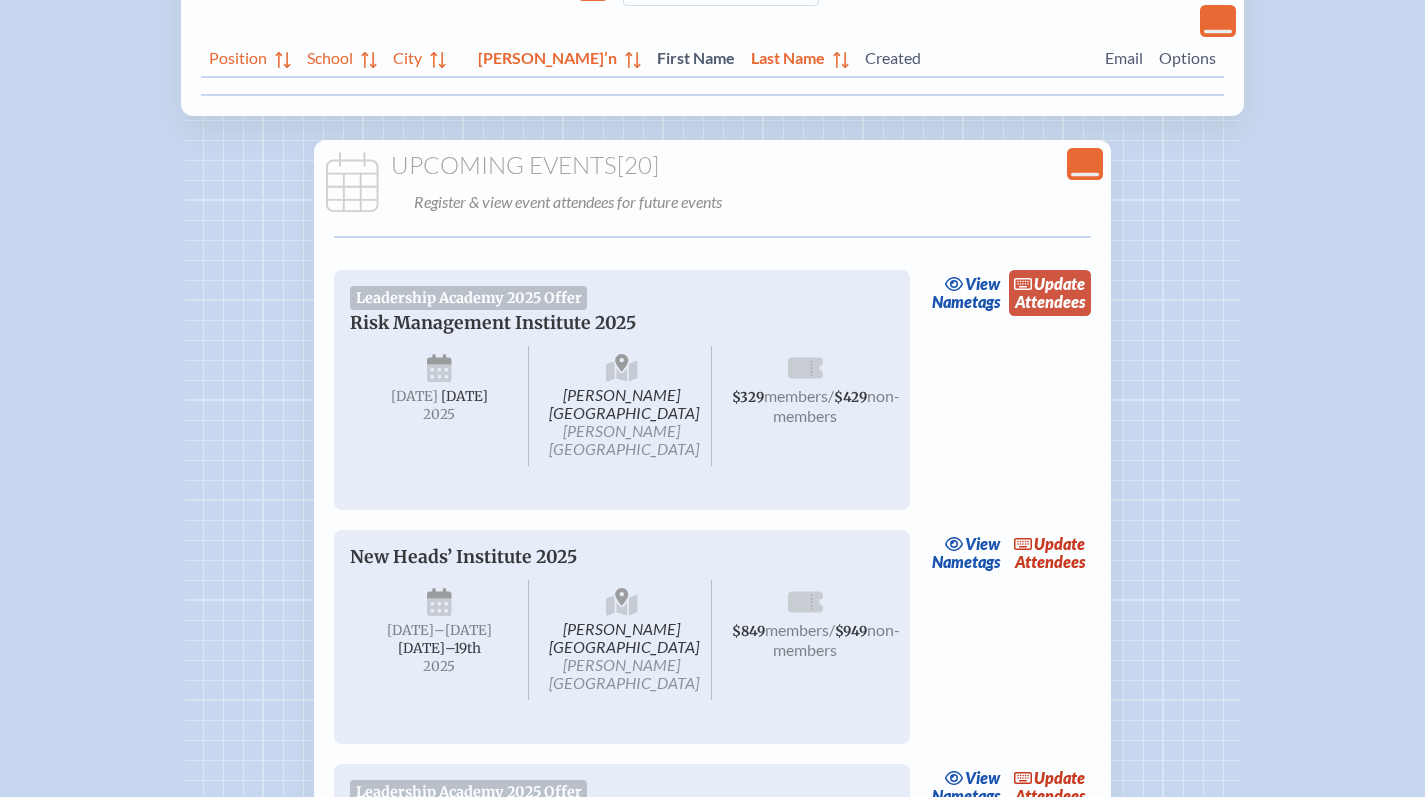 click 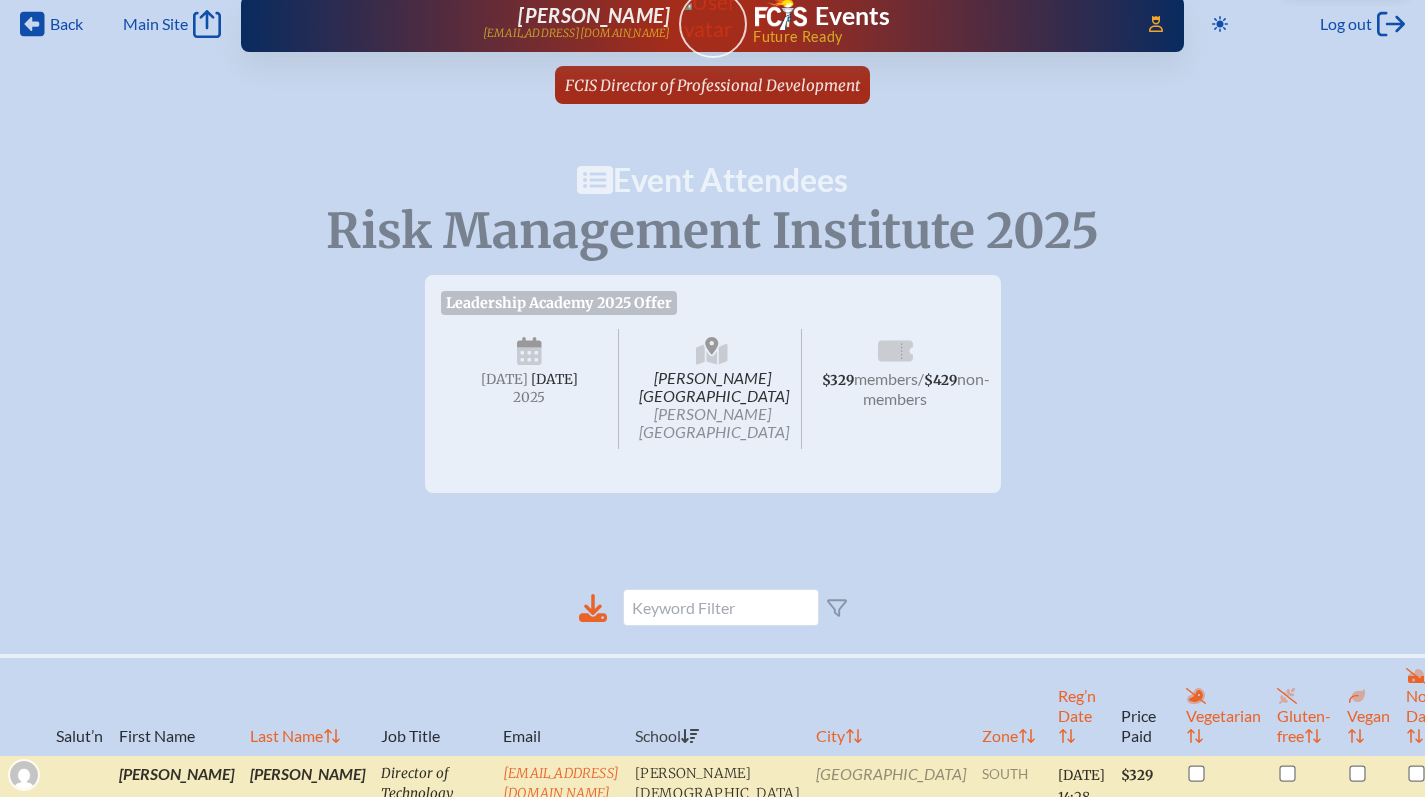scroll, scrollTop: 265, scrollLeft: 0, axis: vertical 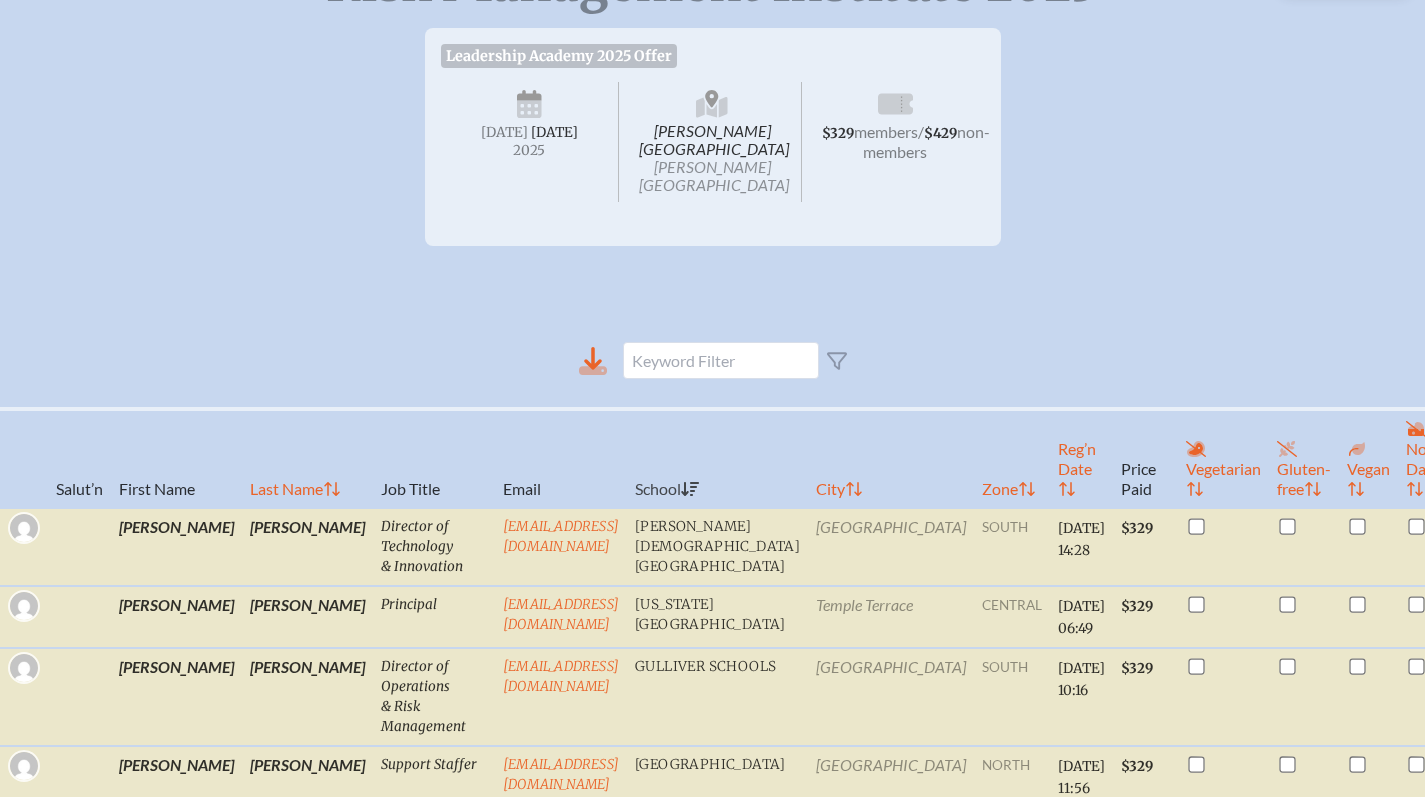 click 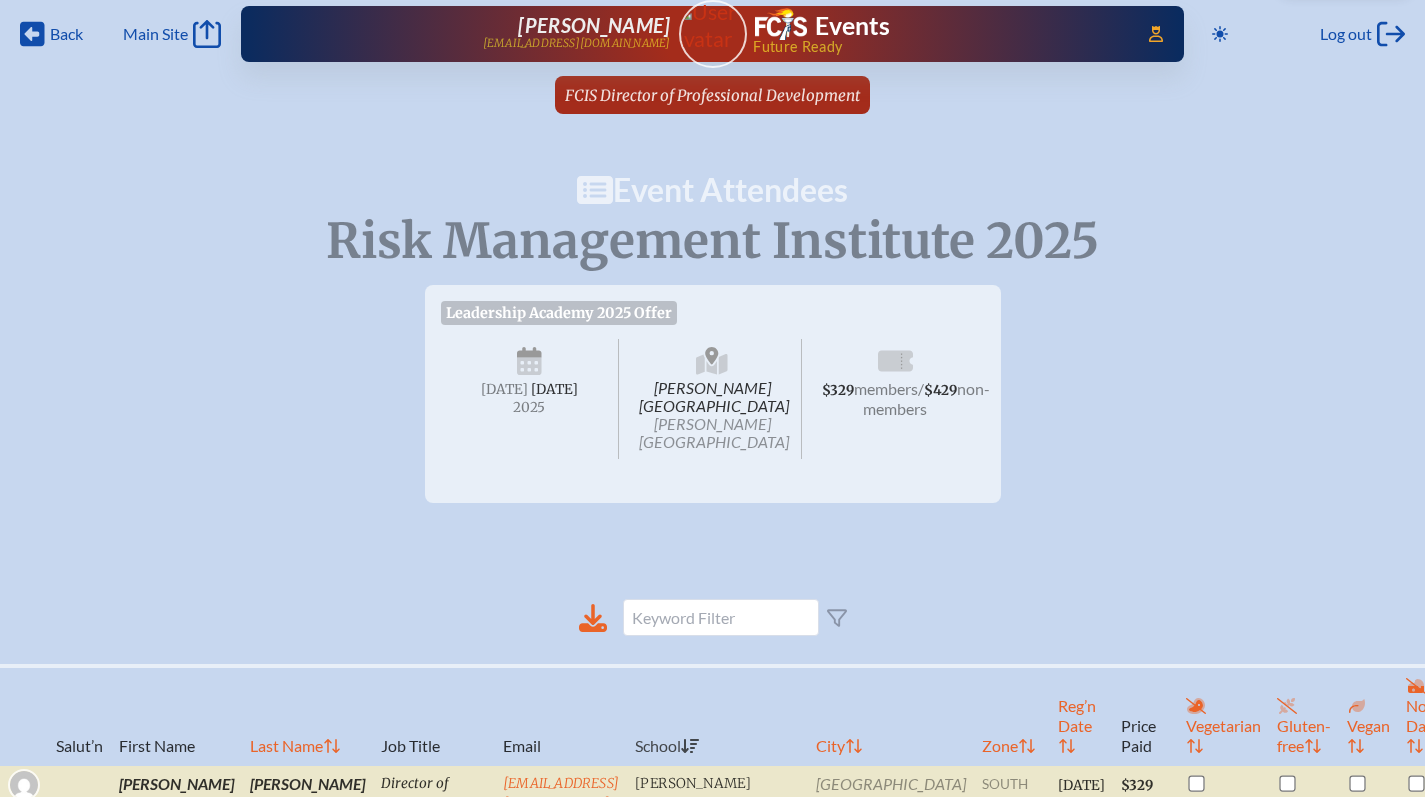 scroll, scrollTop: 0, scrollLeft: 0, axis: both 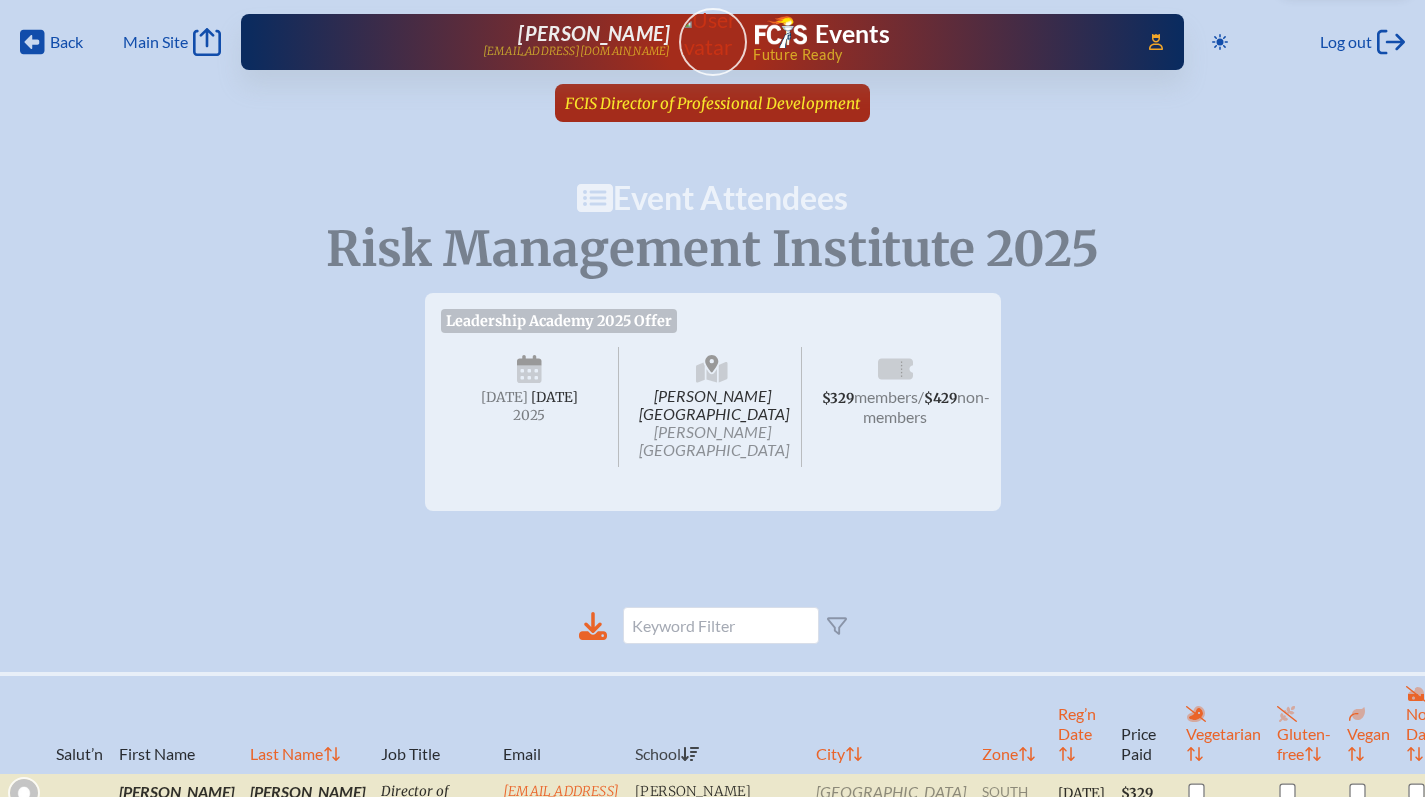 click on "FCIS Director of Professional Development" at bounding box center [712, 103] 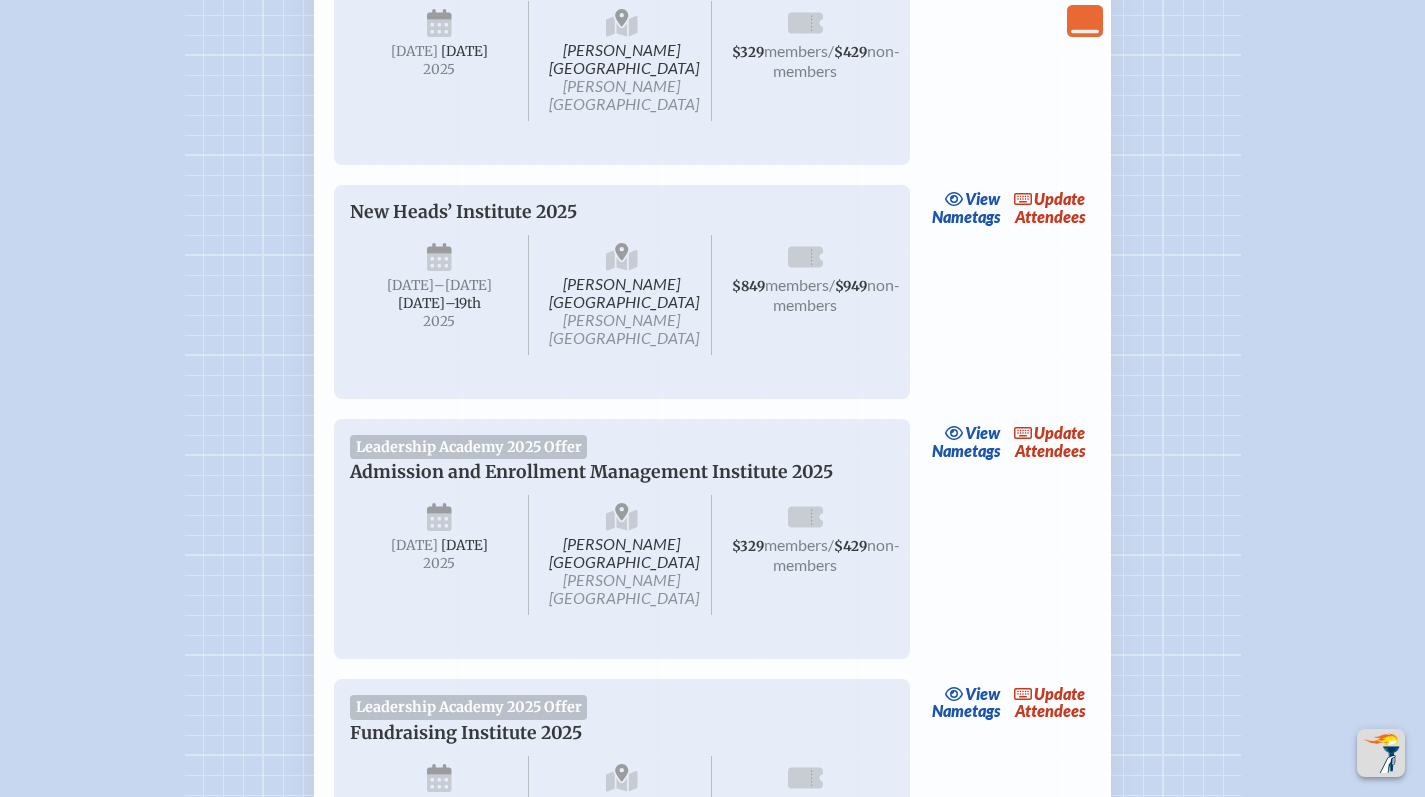 scroll, scrollTop: 812, scrollLeft: 0, axis: vertical 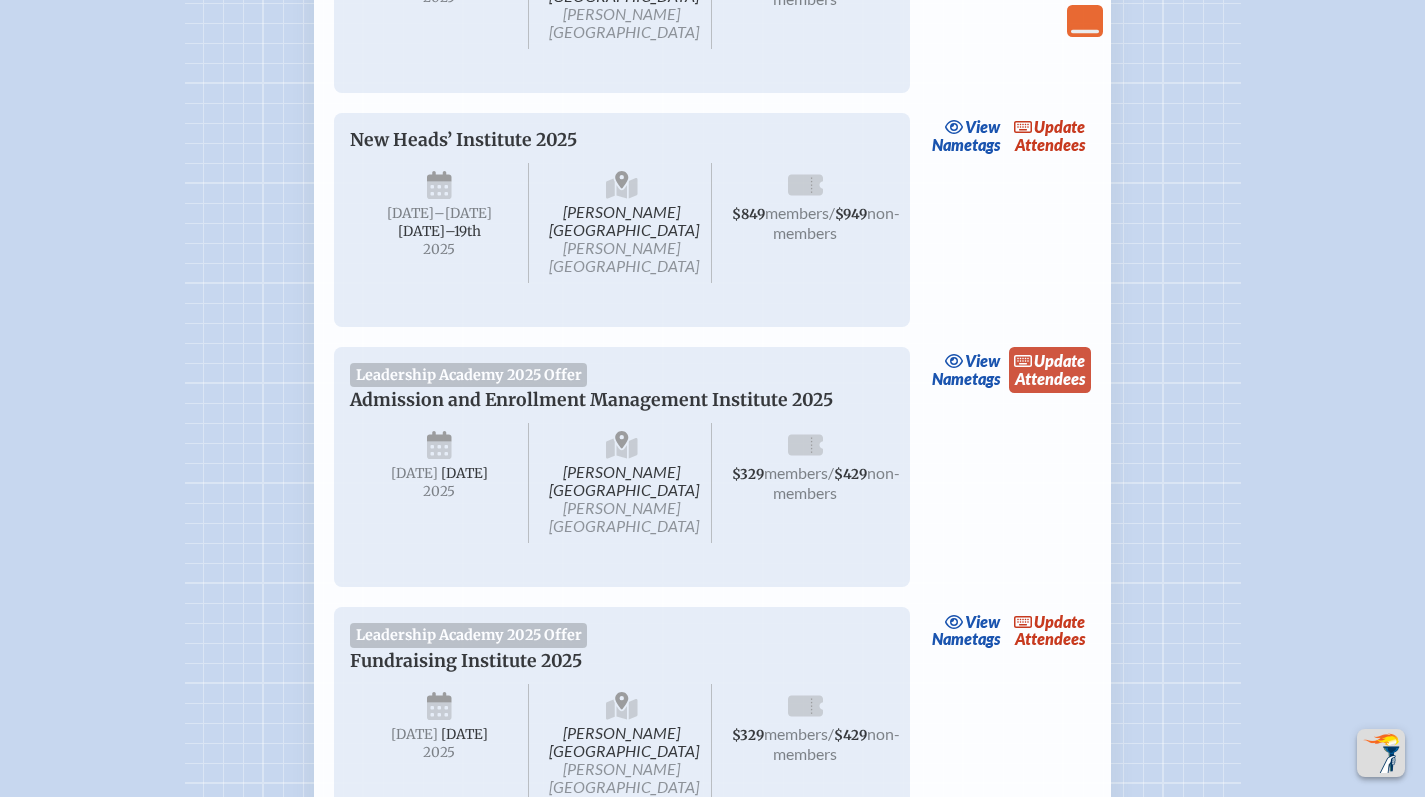 click on "update" 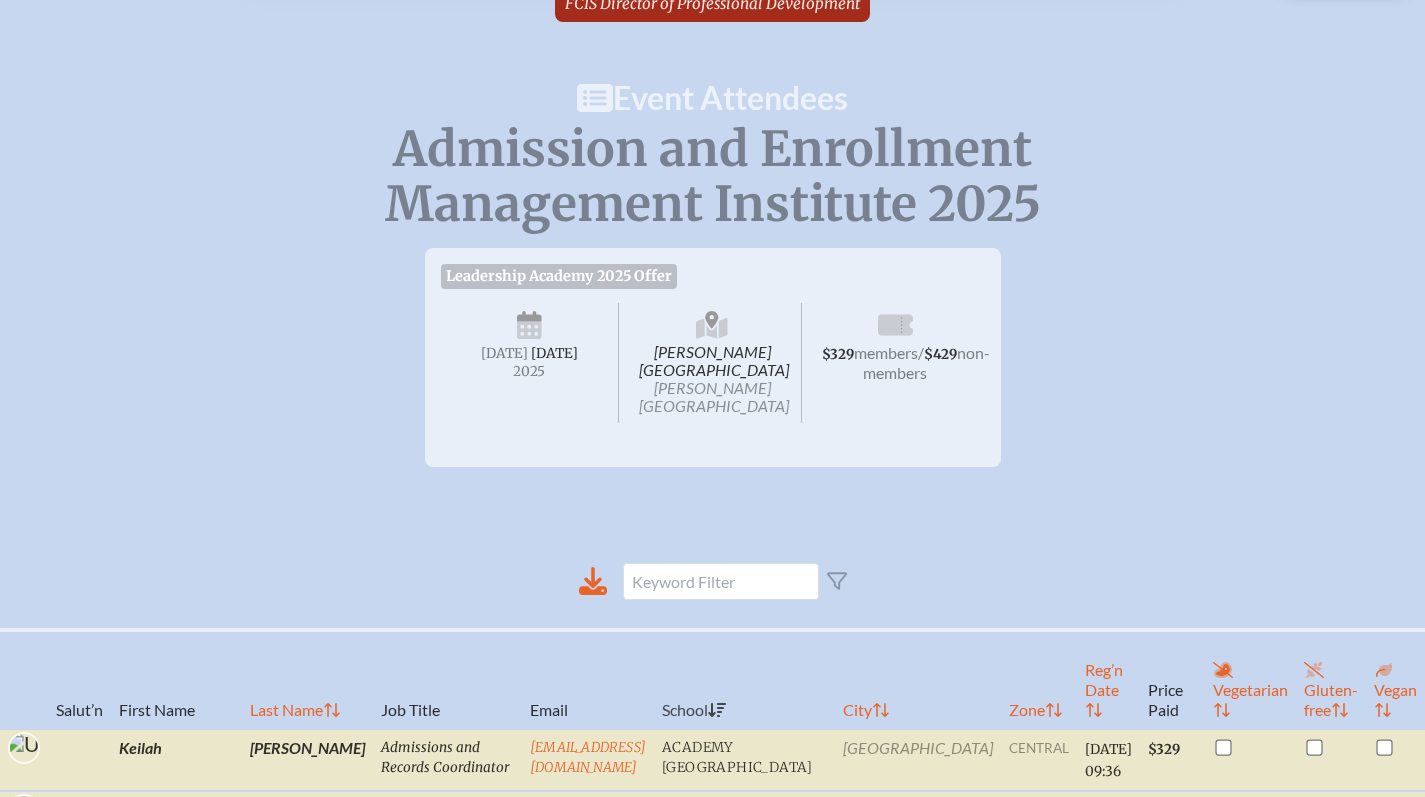 scroll, scrollTop: 516, scrollLeft: 0, axis: vertical 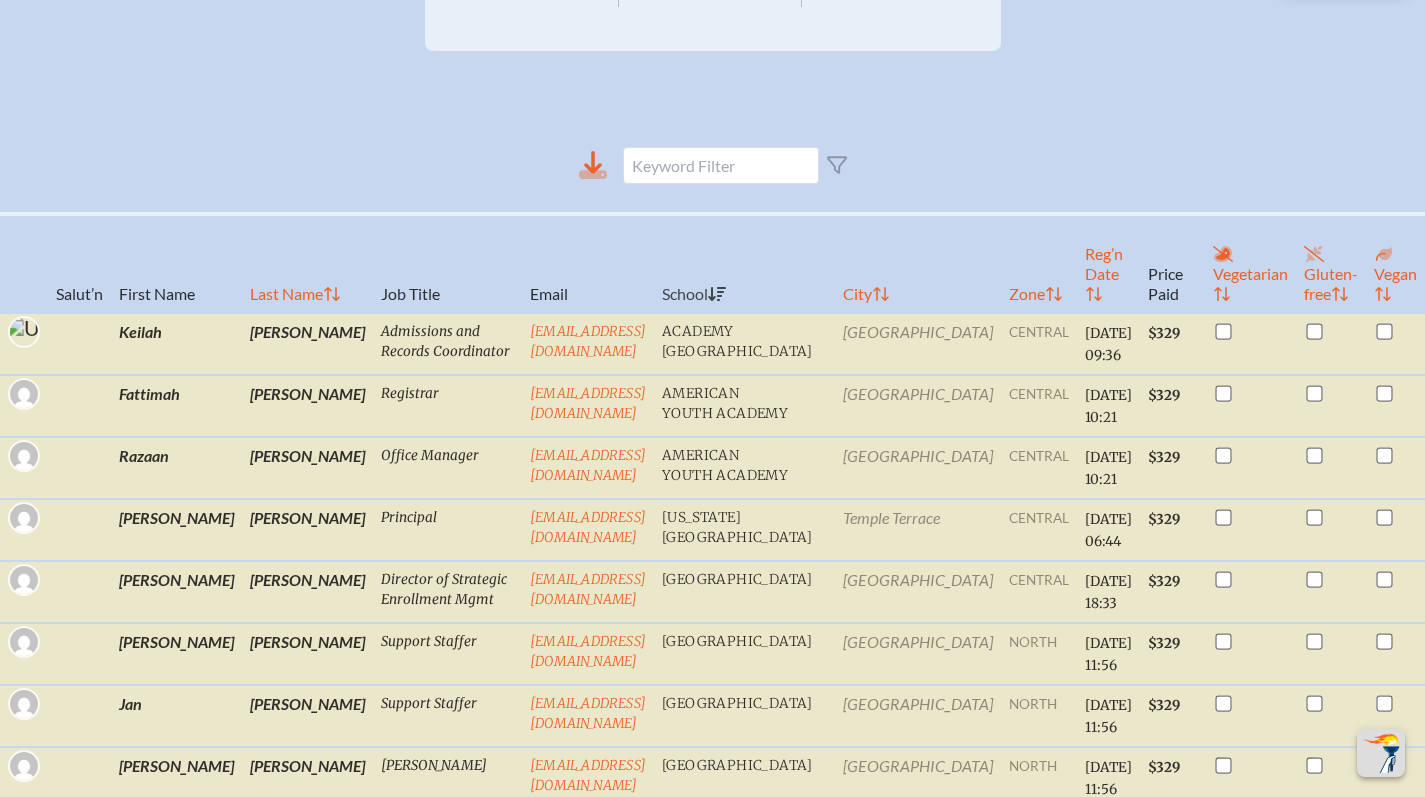 click 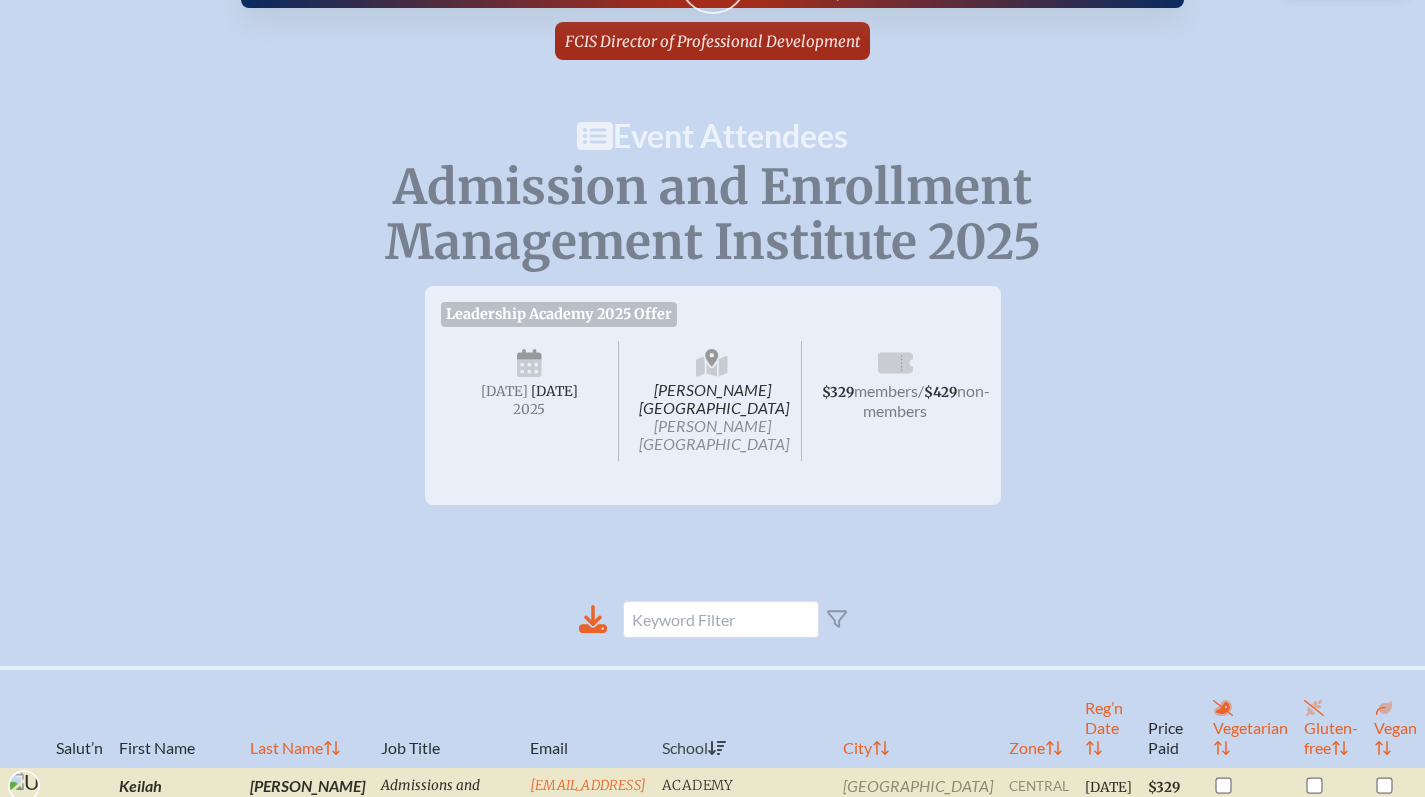 scroll, scrollTop: 0, scrollLeft: 0, axis: both 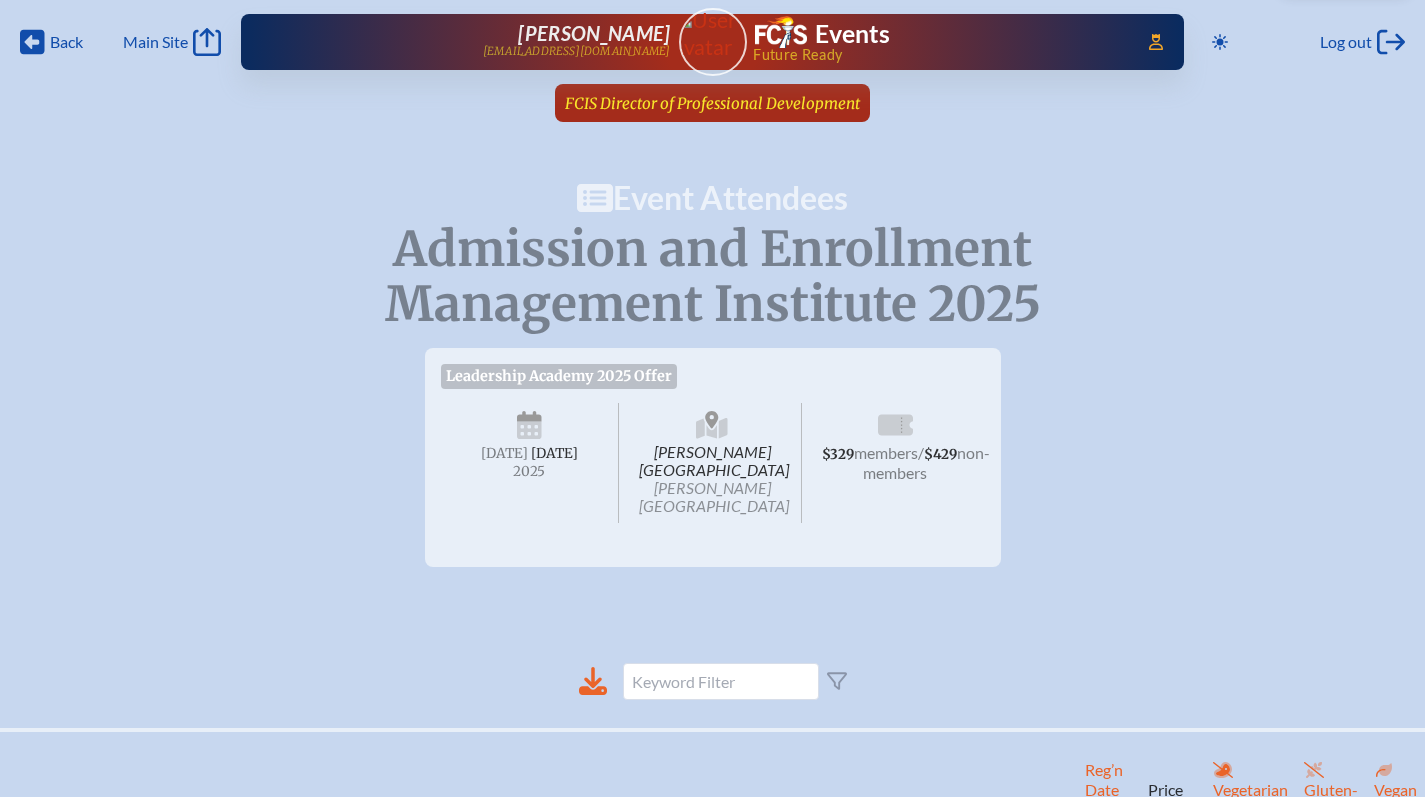click on "FCIS Director of Professional Development" at bounding box center [712, 103] 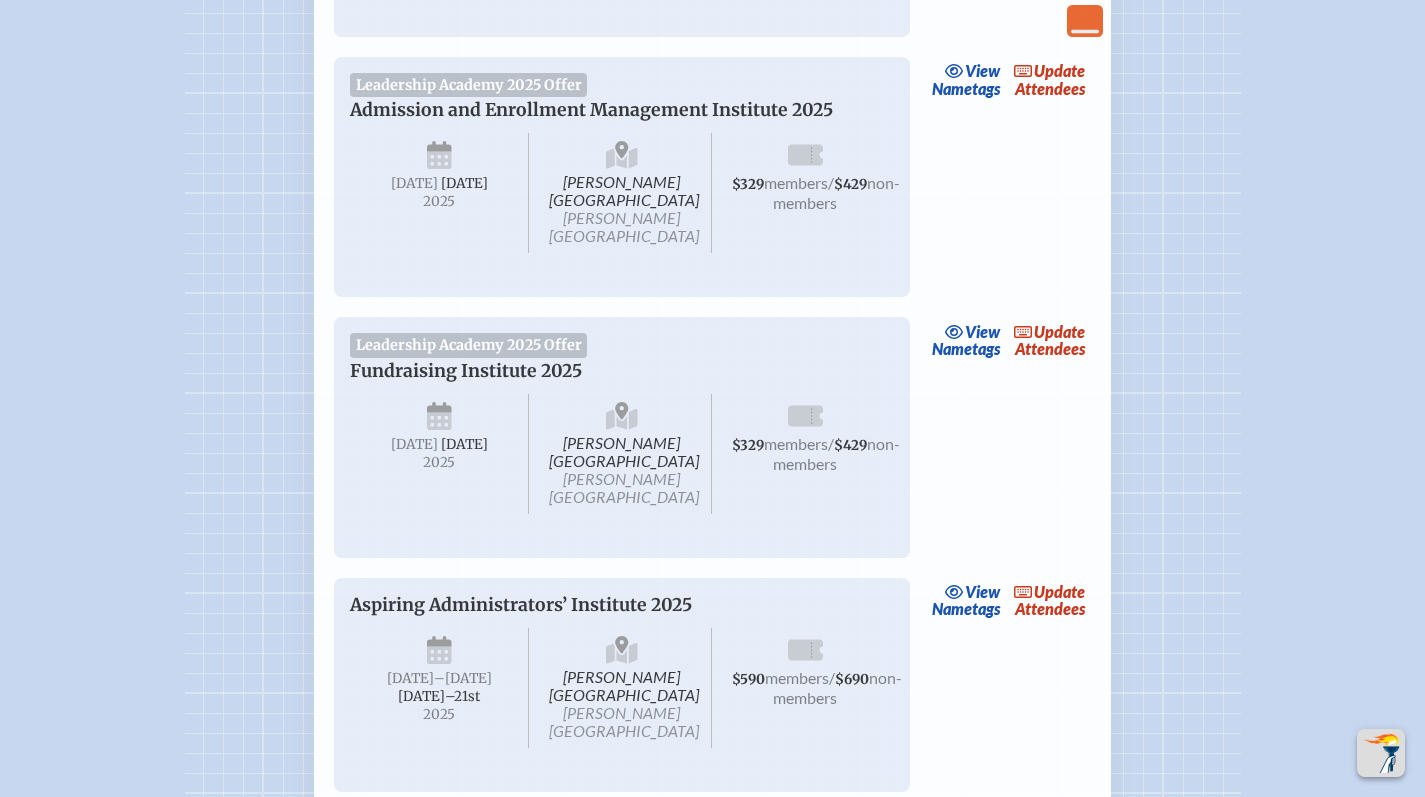 scroll, scrollTop: 1103, scrollLeft: 0, axis: vertical 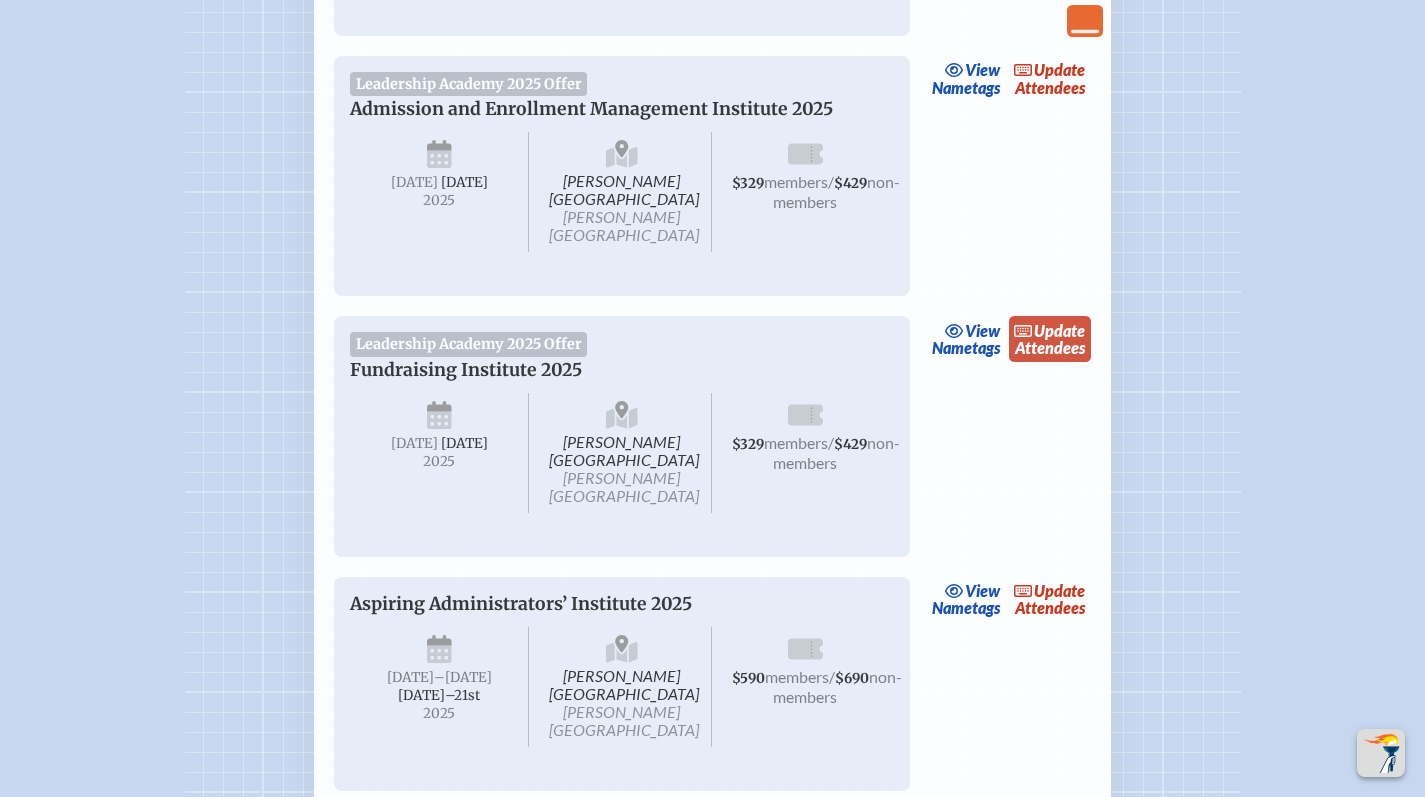 click on "update  Attendees" at bounding box center (1050, 339) 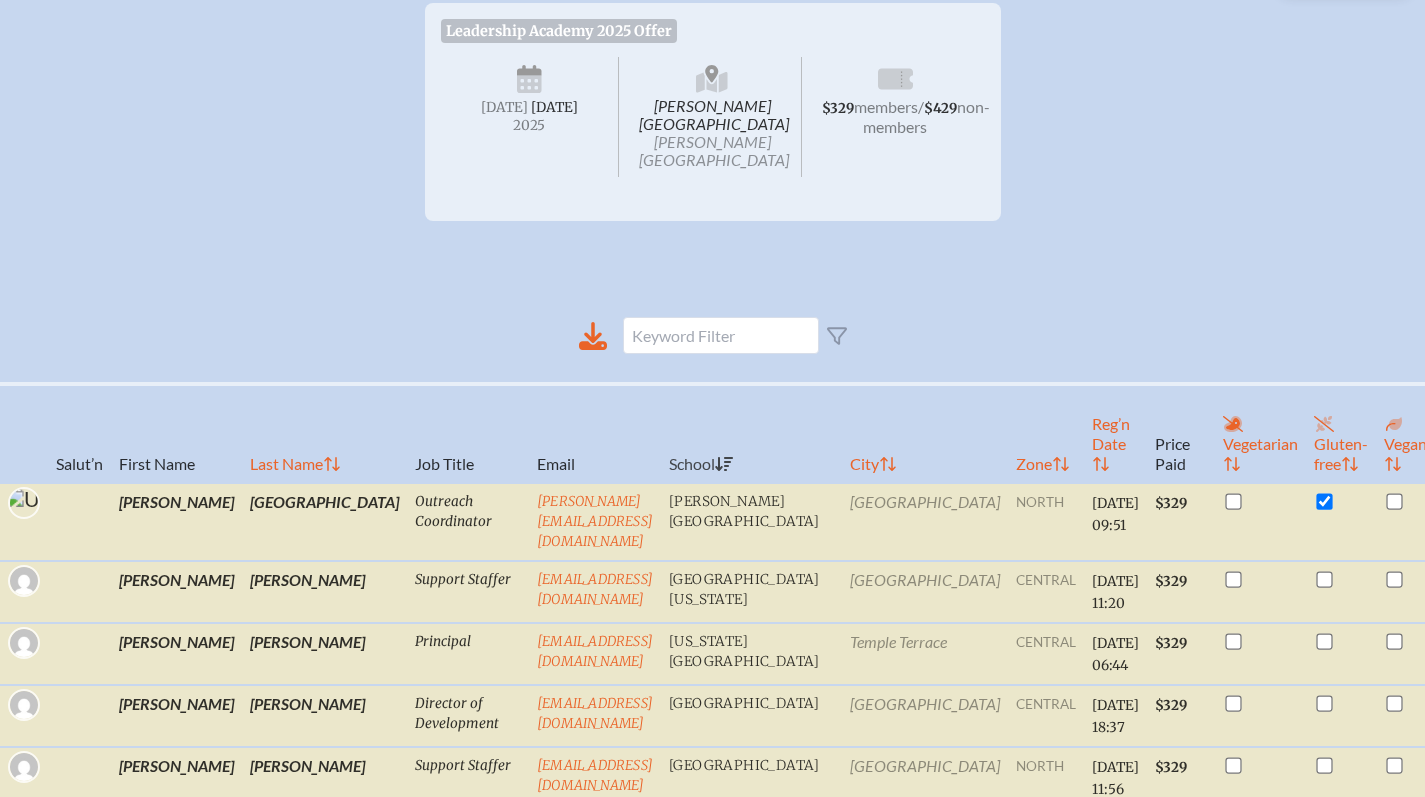 scroll, scrollTop: 291, scrollLeft: 0, axis: vertical 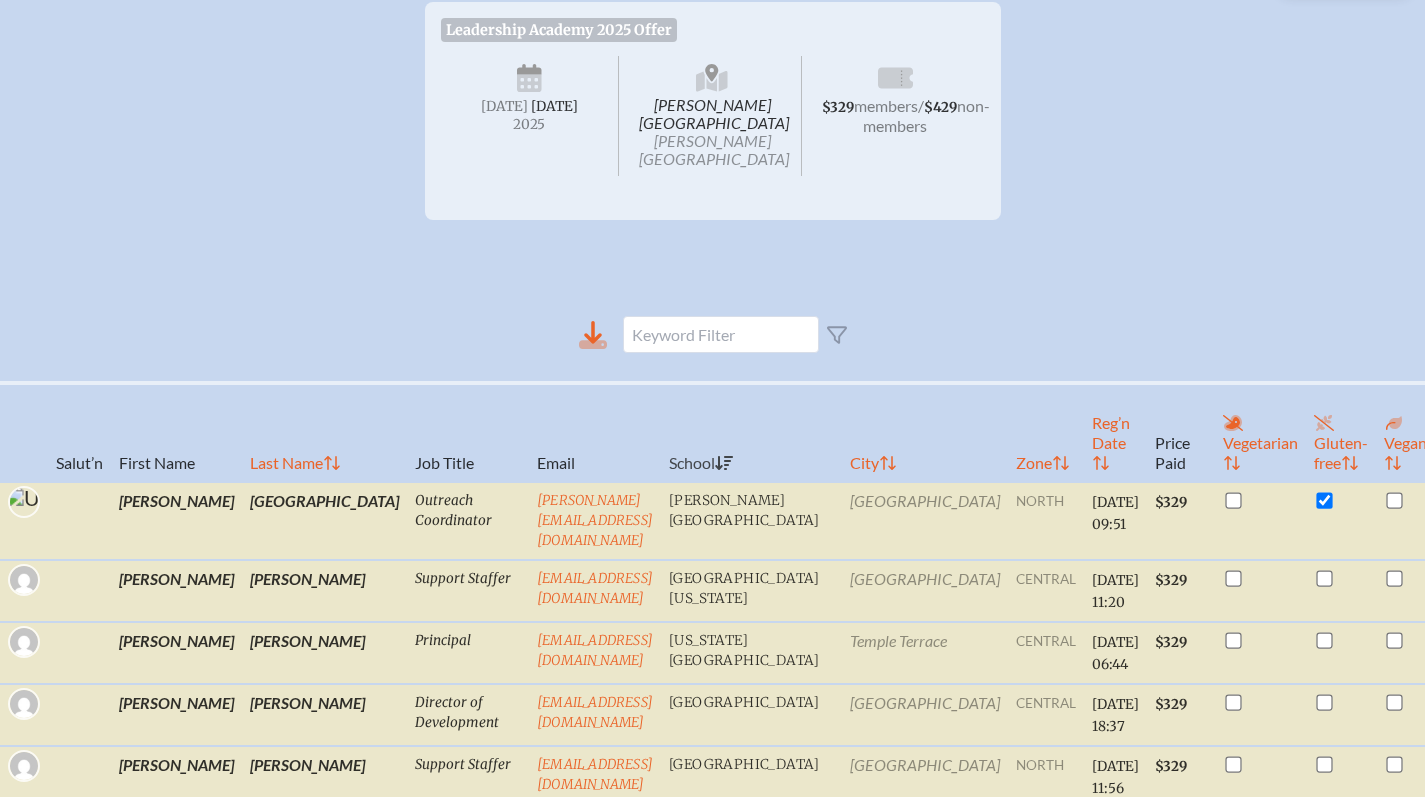 click 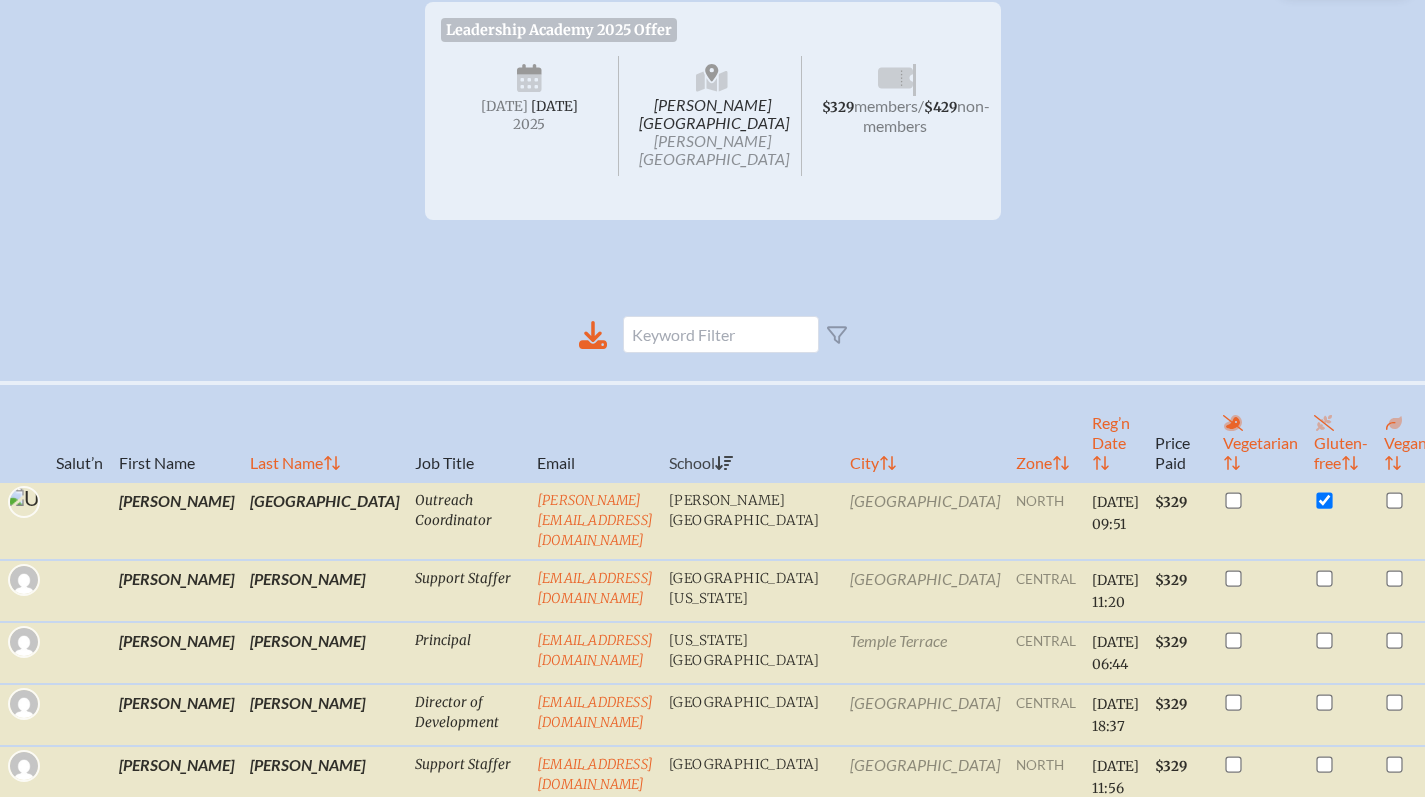 click on "Leadership Academy 2025 Offer Fundraising Institute 2025   [PERSON_NAME][GEOGRAPHIC_DATA] and [GEOGRAPHIC_DATA][PERSON_NAME] [DATE]  $329  members  /   $429  non-members This unique workshop is designed for new development directors, heads of school and trustees to develop practices, policies and procedures that will strengthen the organization's fundraising effectiveness. This workshop is critical to properly train your board, volunteers and staff to be confident, effective fundraisers. Through presentation and sharing of best practices, you will gain practical tactics to apply immediately; policies, procedures and techniques to implement at your school; and a network of like-minded peers you can call upon throughout your career. Agenda Agenda 8:30am ,  Coral Reef 1
Breakfast Pastries and Coffee
9:00am ,  Coral Reef 1
Governance: The three pillars of Board Governance–Fiduciary, Strategic, and Generative
Benchmarking: “Time to be ‘DASLed’” — A Look at NAIS Benchmarking" at bounding box center (712, 111) 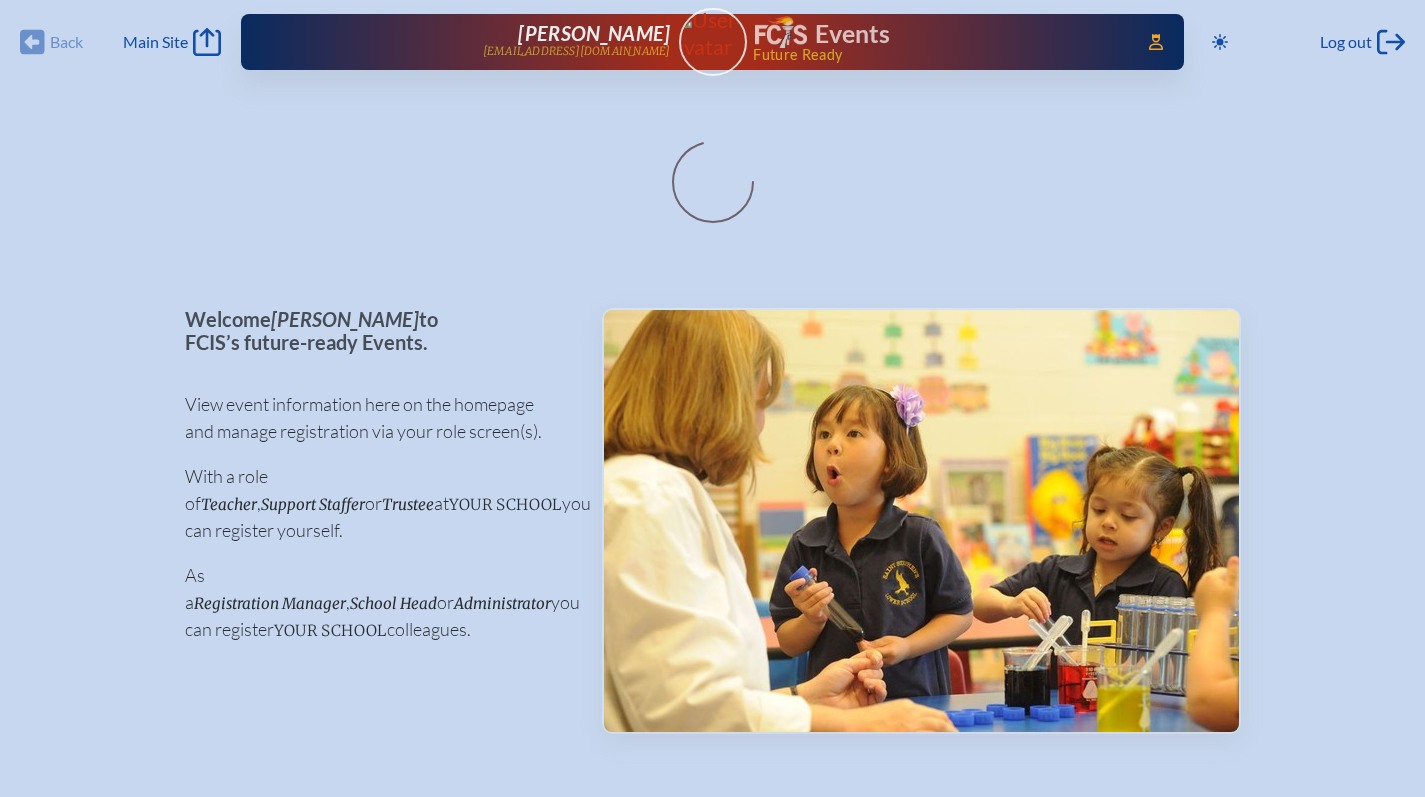 scroll, scrollTop: 0, scrollLeft: 0, axis: both 